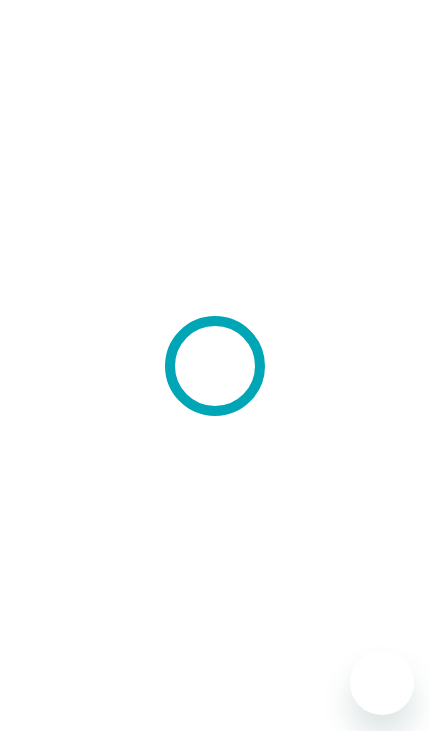 scroll, scrollTop: 0, scrollLeft: 0, axis: both 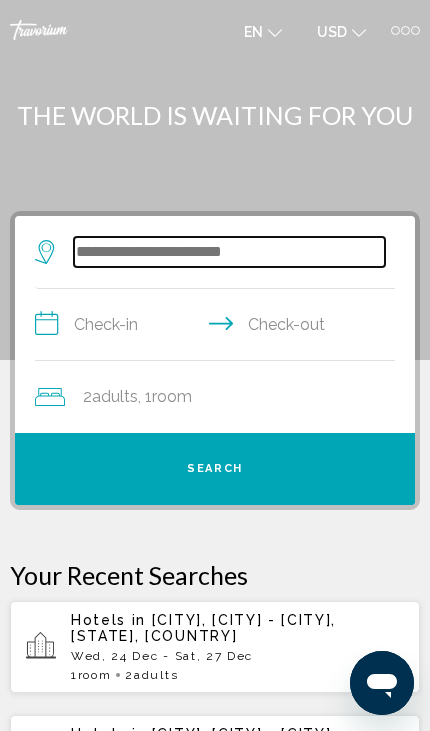 click at bounding box center [229, 252] 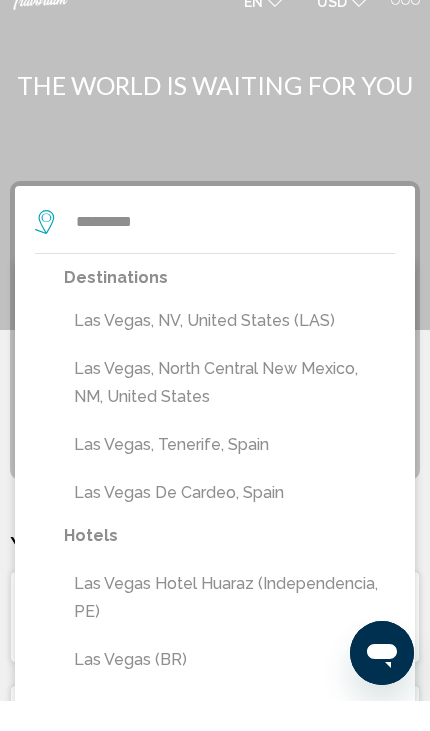 click on "Las Vegas, NV, United States (LAS)" at bounding box center [229, 351] 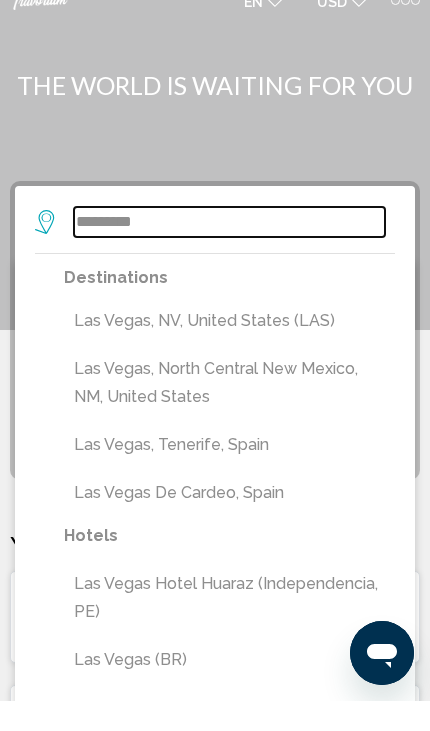 type on "**********" 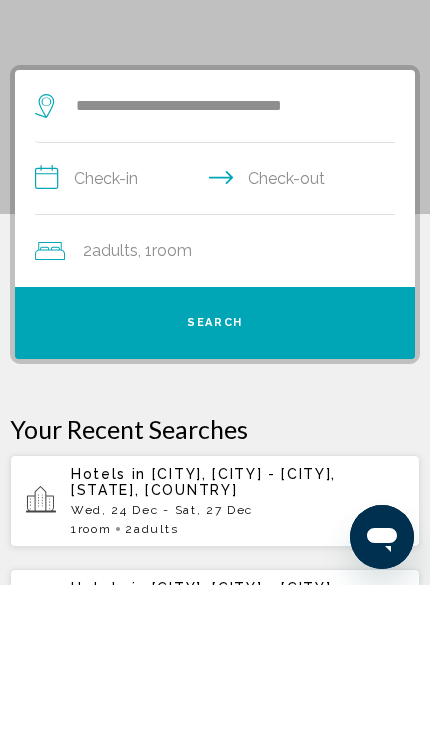 click on "**********" at bounding box center [219, 327] 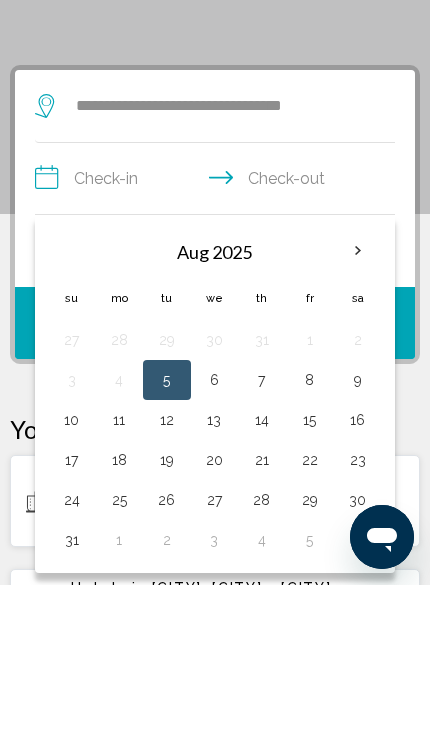 scroll, scrollTop: 145, scrollLeft: 0, axis: vertical 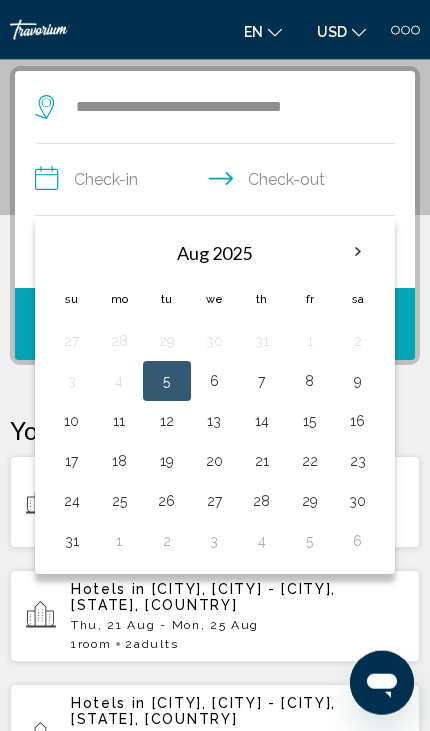click on "18" at bounding box center (120, 461) 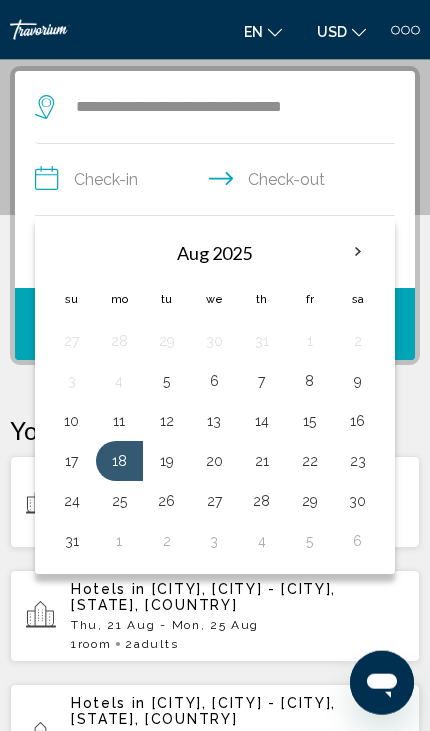 click on "18" at bounding box center [120, 461] 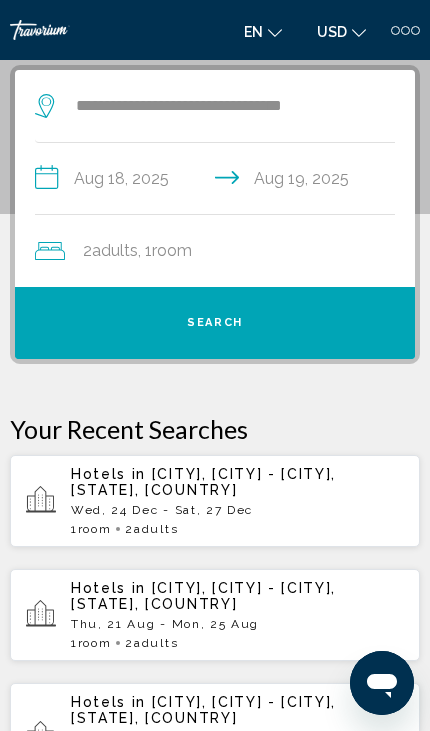 click on "Search" at bounding box center (215, 323) 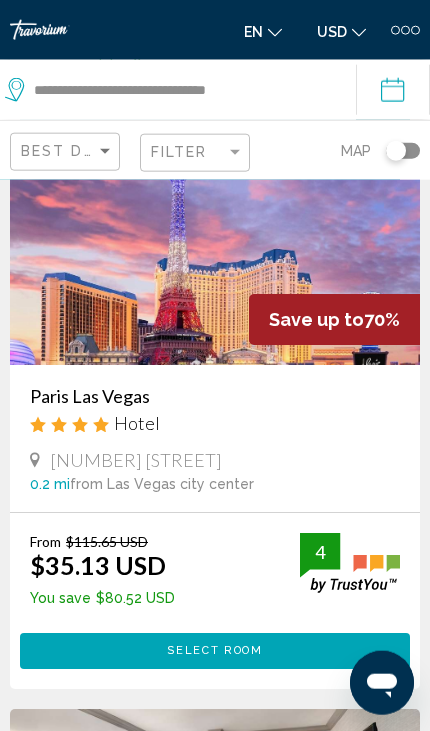 scroll, scrollTop: 1219, scrollLeft: 0, axis: vertical 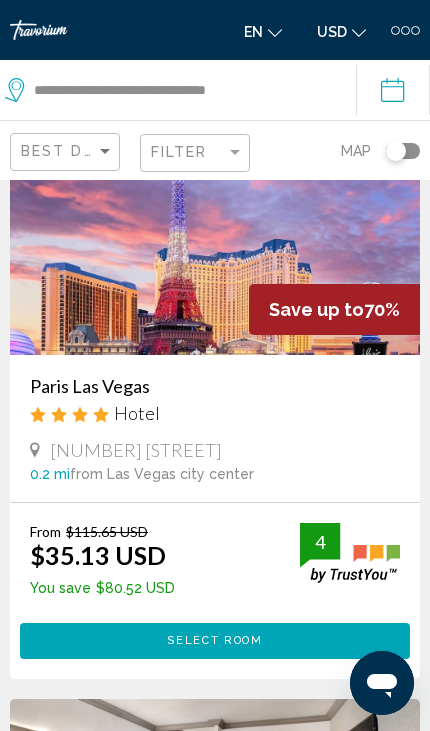 click on "Select Room" at bounding box center (214, 640) 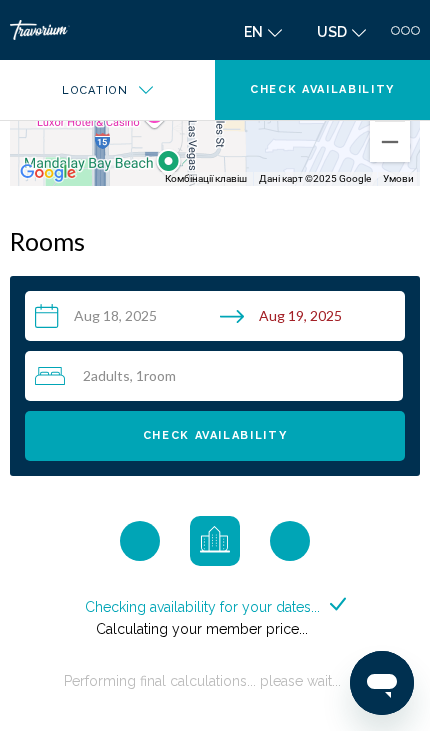 scroll, scrollTop: 1992, scrollLeft: 0, axis: vertical 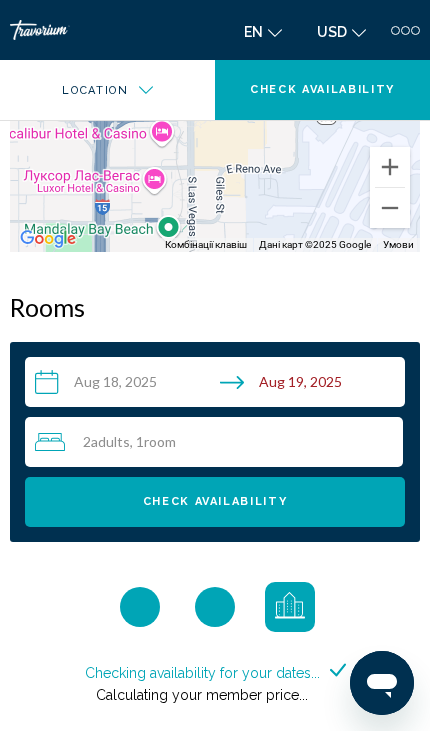 click on "Check Availability" at bounding box center (215, 502) 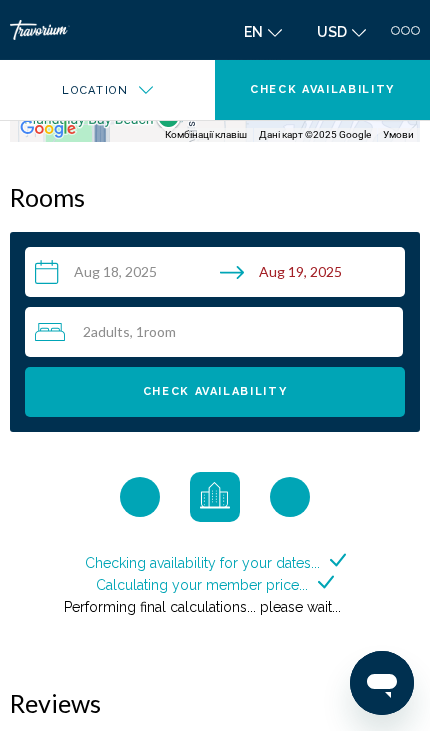 scroll, scrollTop: 2103, scrollLeft: 0, axis: vertical 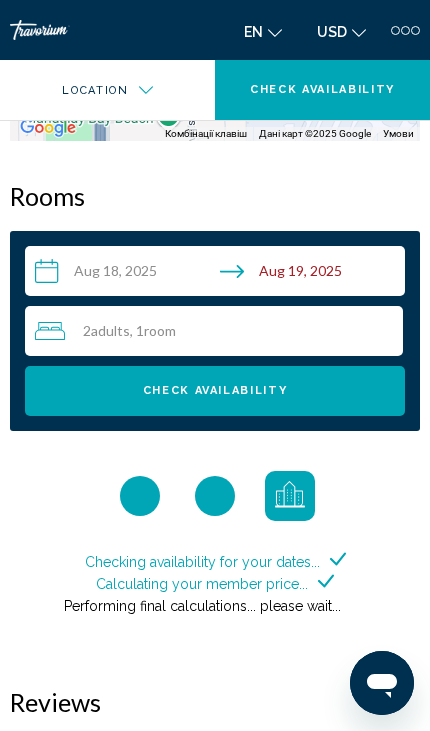 click on "**********" at bounding box center (219, 274) 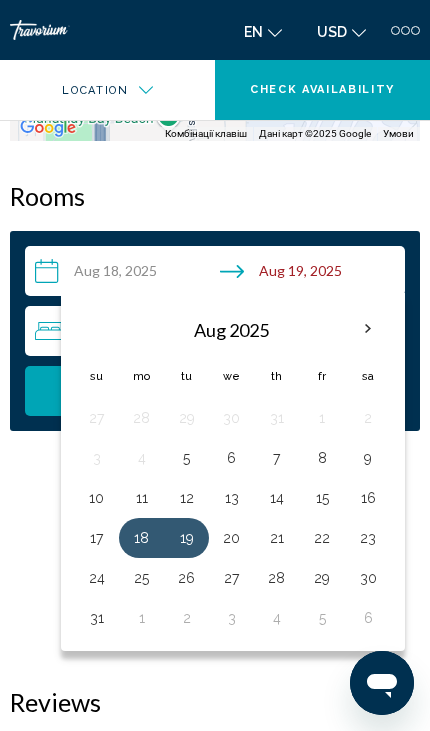click on "20" at bounding box center [231, 538] 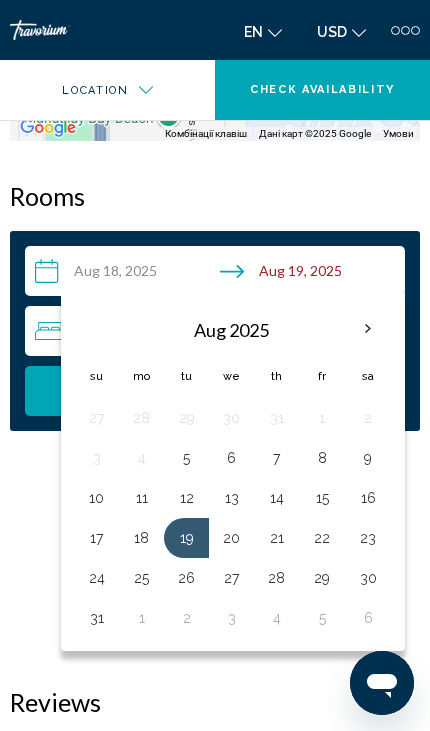 click on "18" at bounding box center [141, 538] 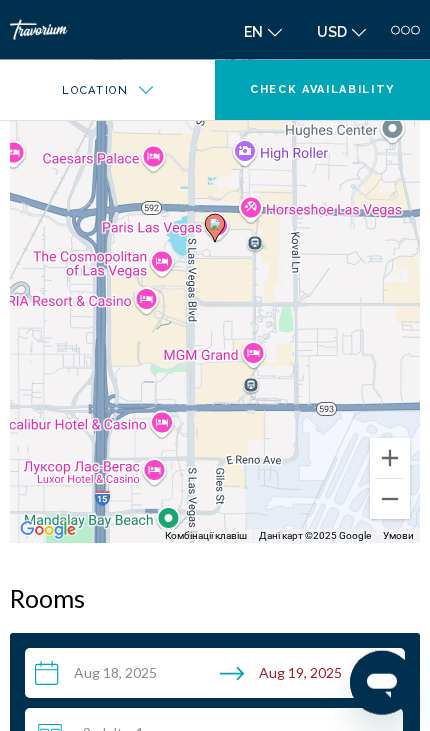 scroll, scrollTop: 1665, scrollLeft: 0, axis: vertical 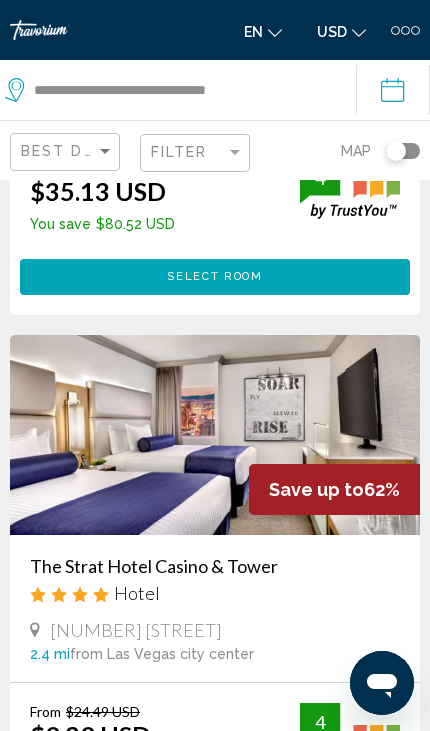 click at bounding box center [215, 435] 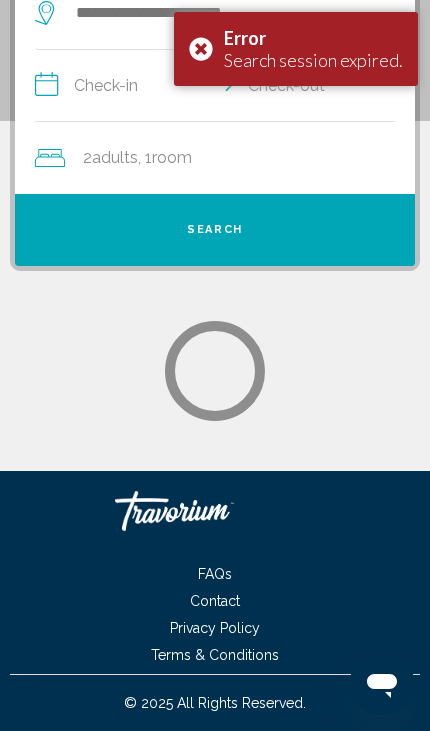 scroll, scrollTop: 0, scrollLeft: 0, axis: both 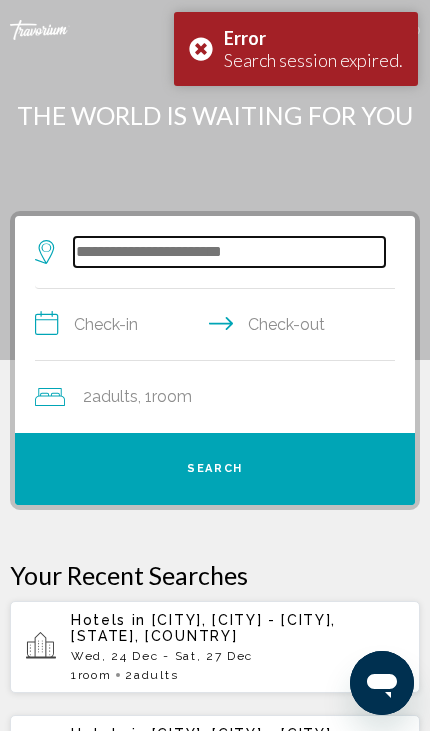 click at bounding box center (229, 252) 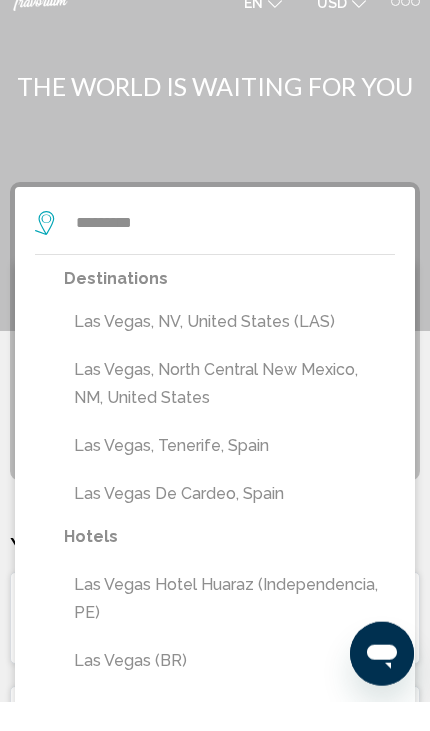 click on "Las Vegas, NV, United States (LAS)" at bounding box center (229, 351) 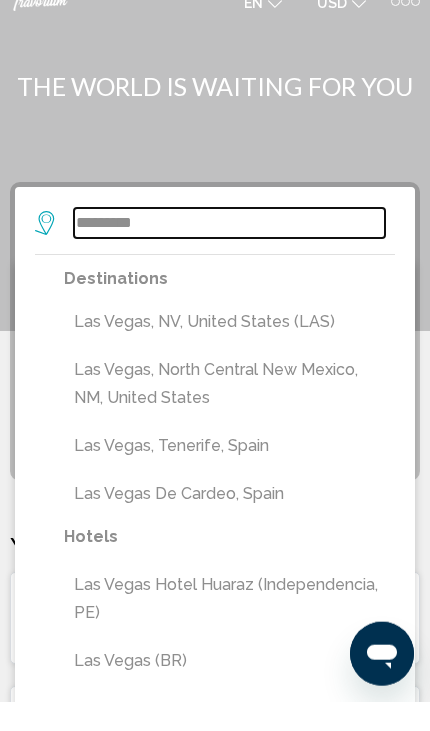 type on "**********" 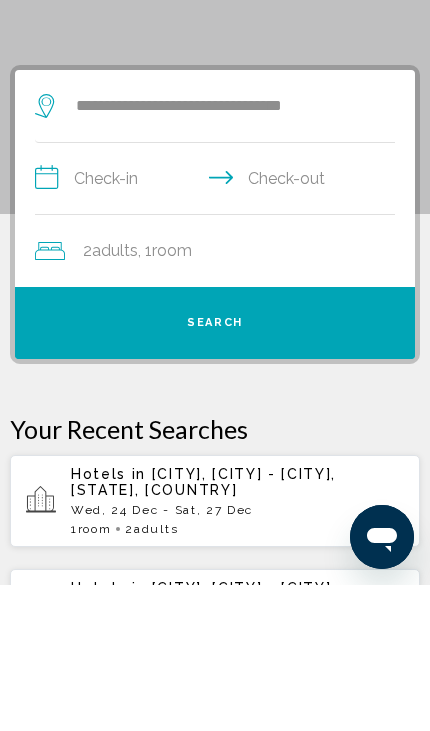 click on "**********" at bounding box center (219, 327) 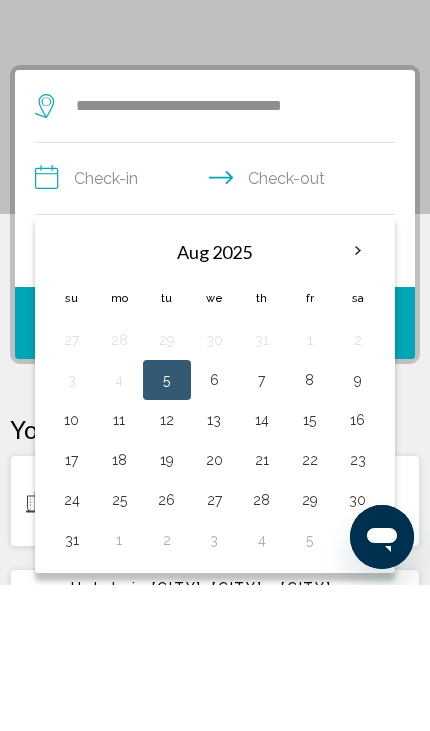 scroll, scrollTop: 145, scrollLeft: 0, axis: vertical 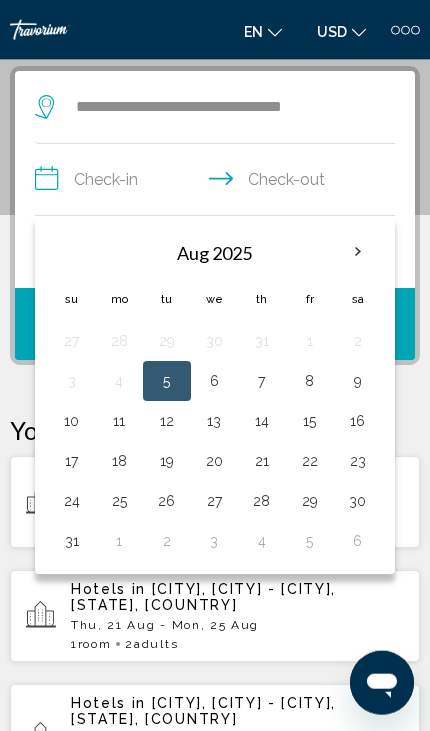 click on "18" at bounding box center (120, 461) 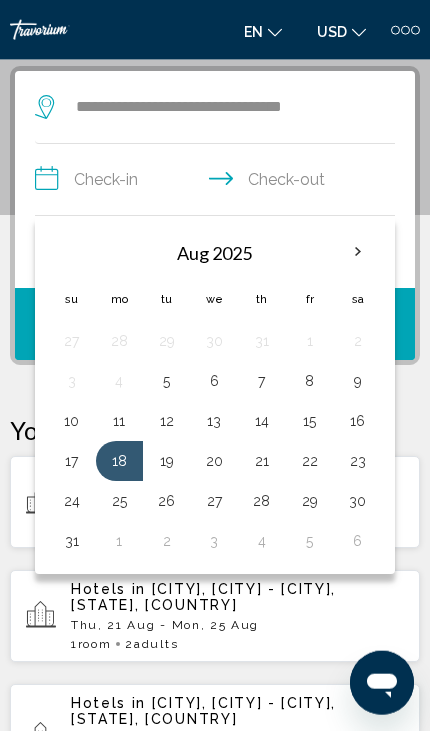 click on "19" at bounding box center [167, 461] 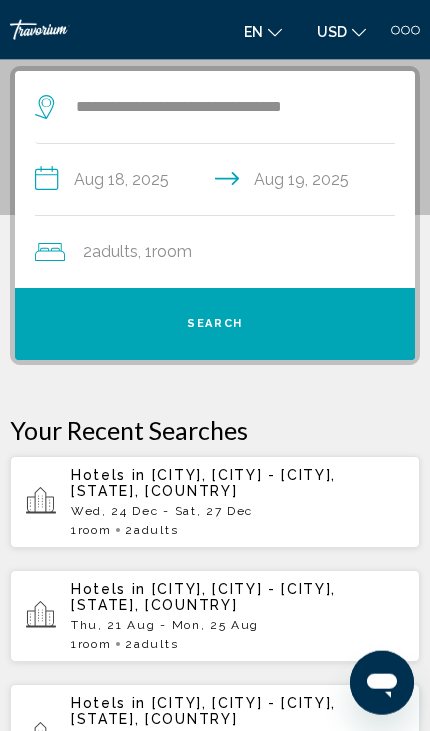 scroll, scrollTop: 146, scrollLeft: 0, axis: vertical 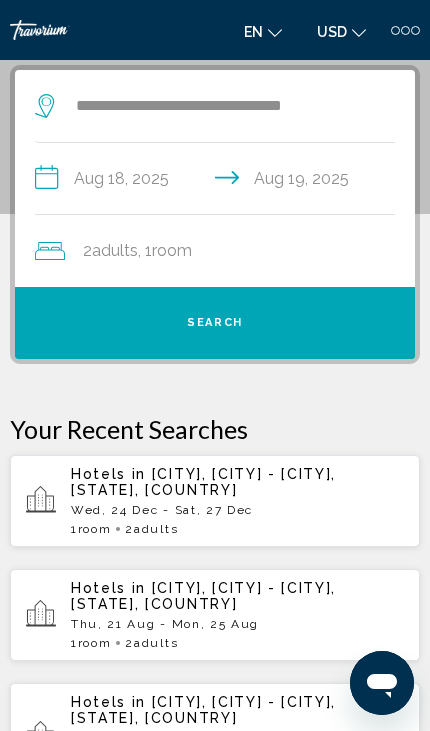 click on "Search" at bounding box center (215, 323) 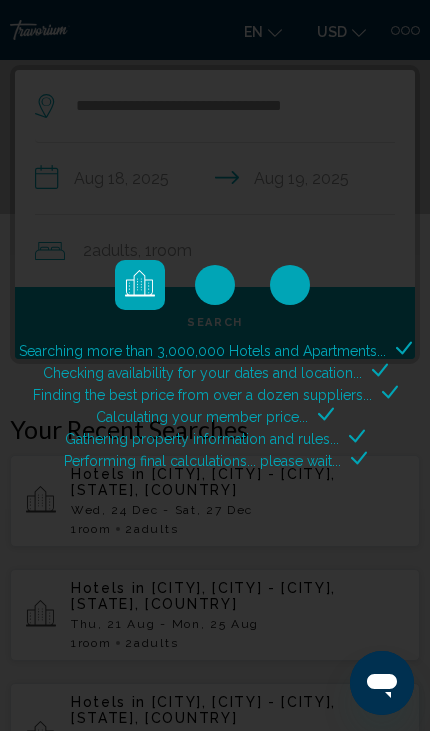 scroll, scrollTop: 0, scrollLeft: 0, axis: both 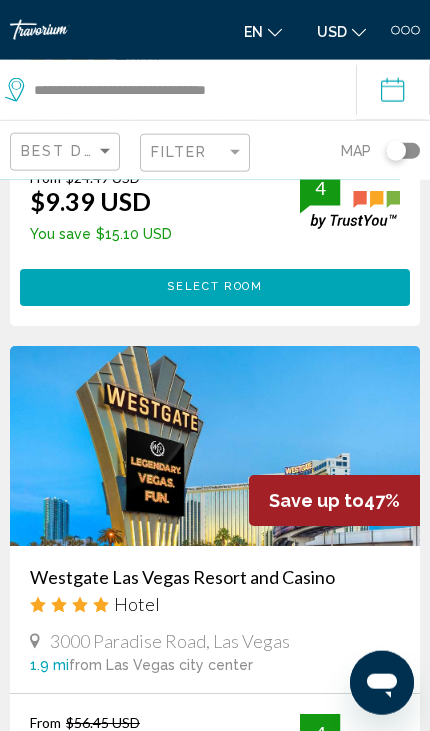click at bounding box center (215, 446) 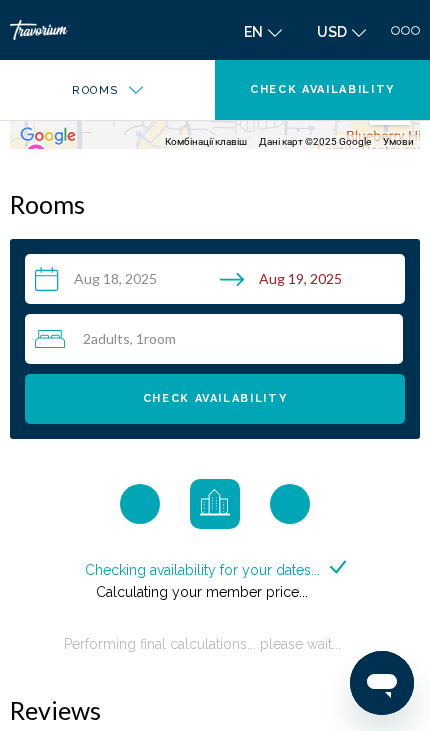 scroll, scrollTop: 2253, scrollLeft: 0, axis: vertical 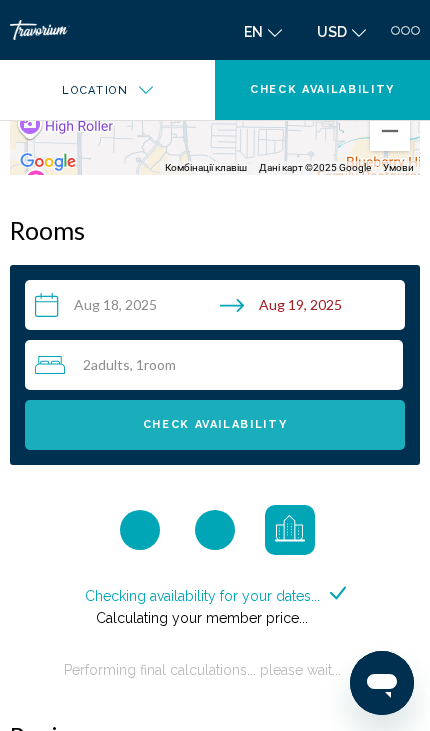 click on "Check Availability" at bounding box center (215, 425) 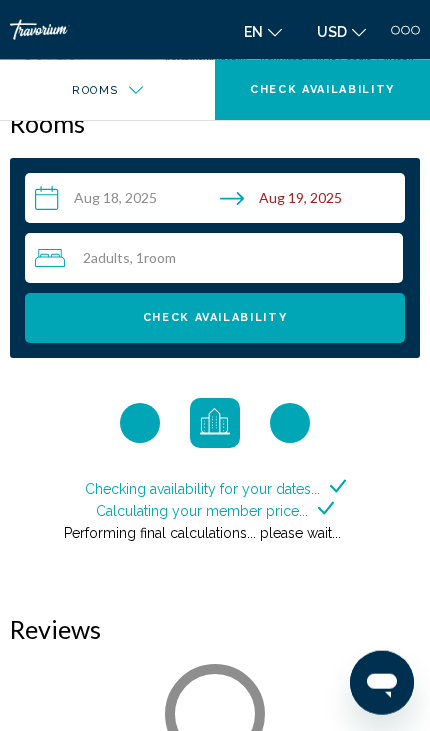 scroll, scrollTop: 2361, scrollLeft: 0, axis: vertical 